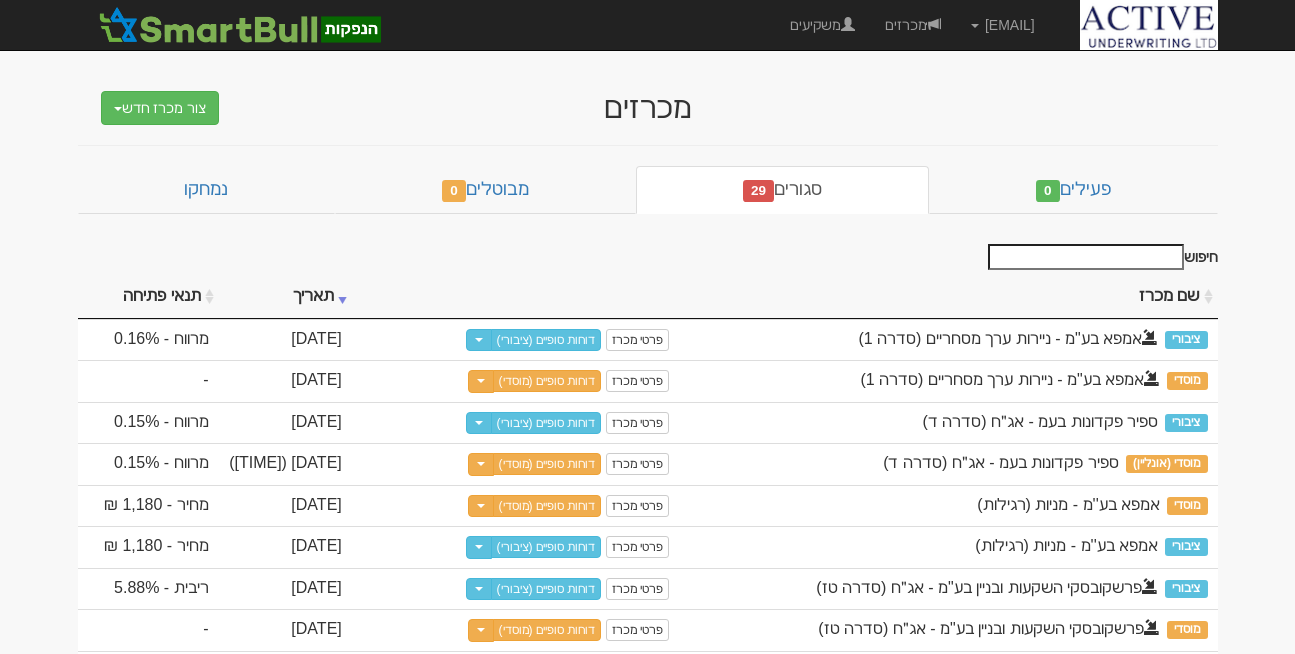 scroll, scrollTop: 0, scrollLeft: 0, axis: both 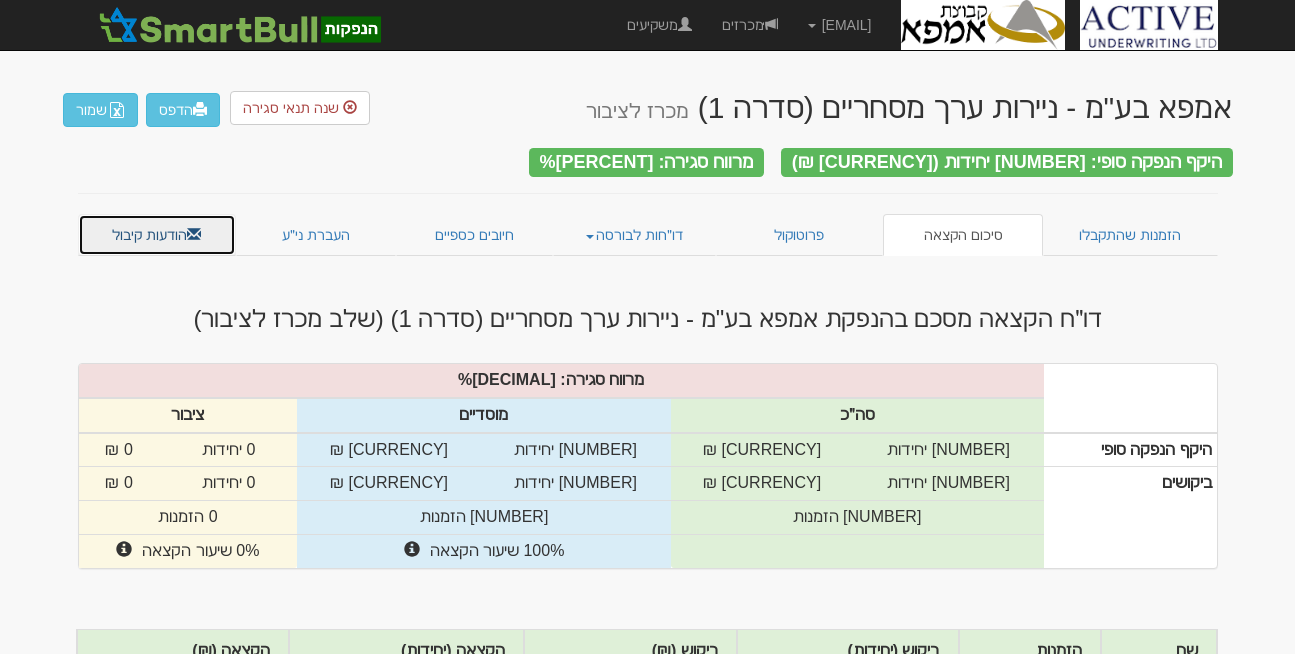 click on "הודעות קיבול" at bounding box center (157, 235) 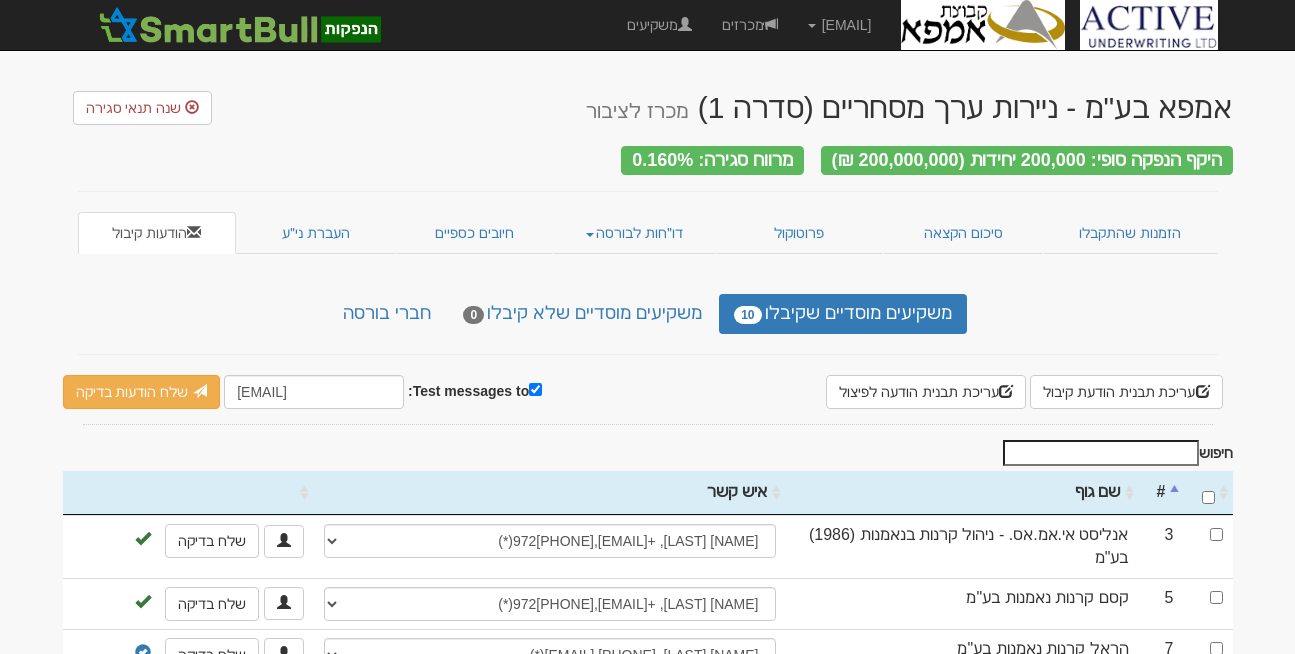 scroll, scrollTop: 0, scrollLeft: 0, axis: both 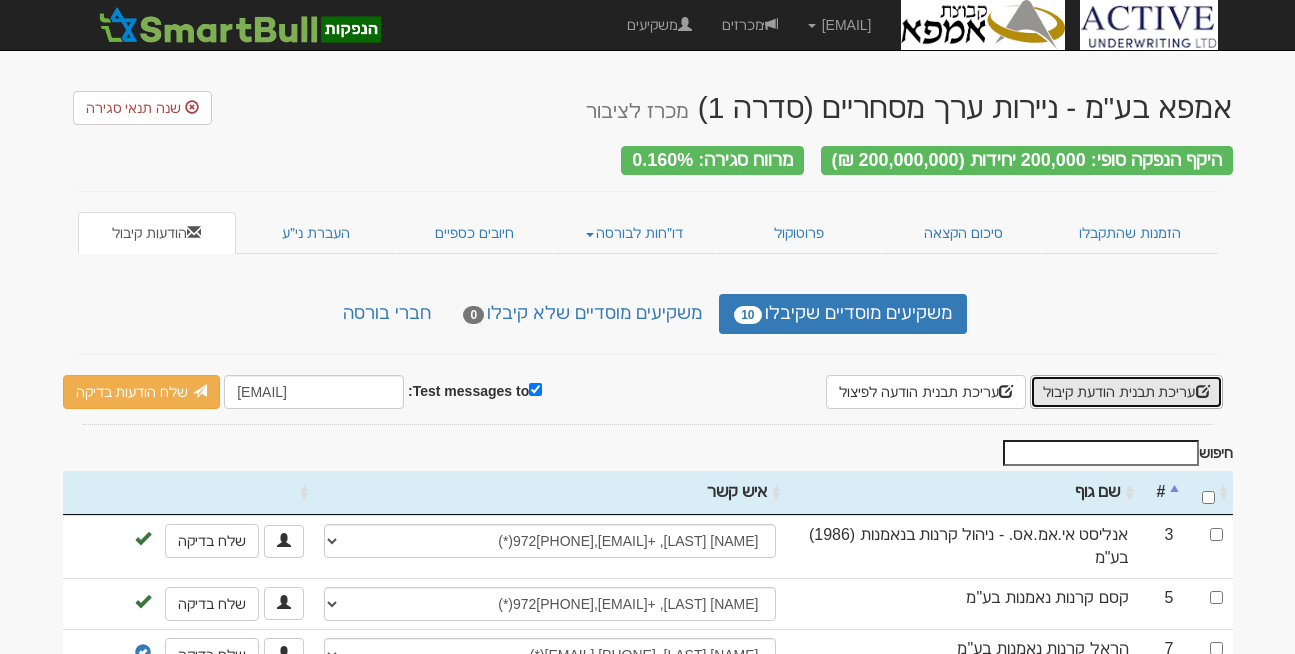 click on "עריכת תבנית הודעת קיבול" at bounding box center [1126, 392] 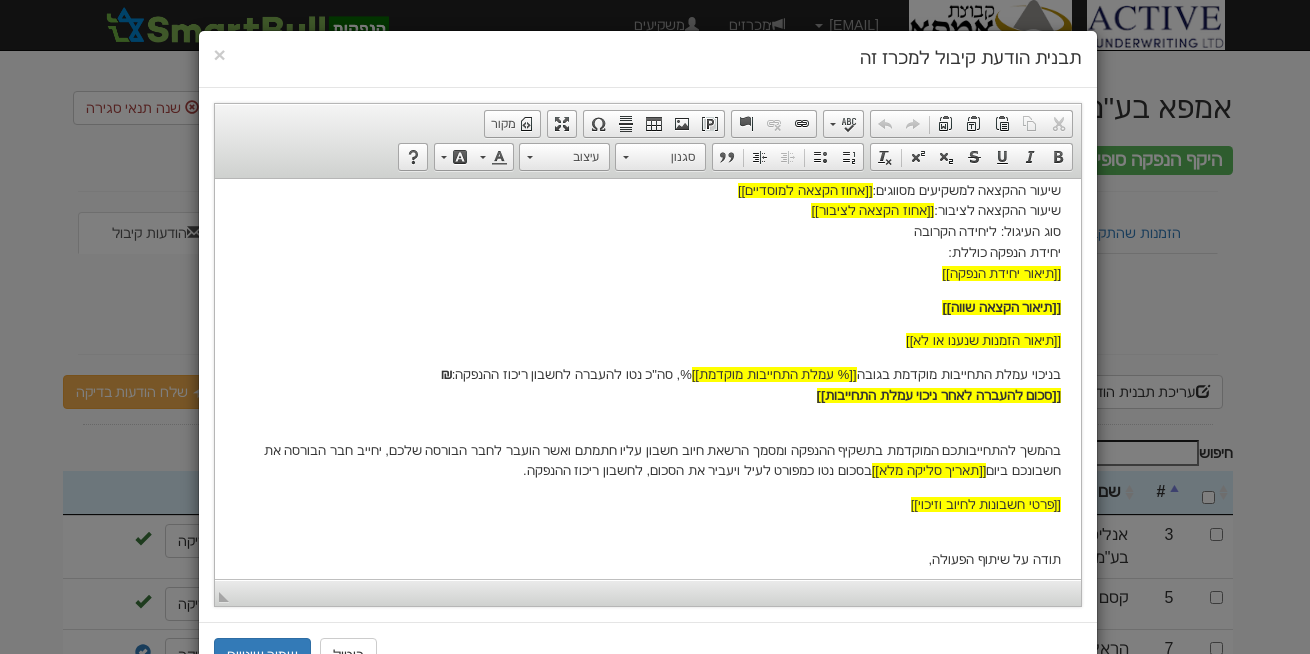 scroll, scrollTop: 360, scrollLeft: 0, axis: vertical 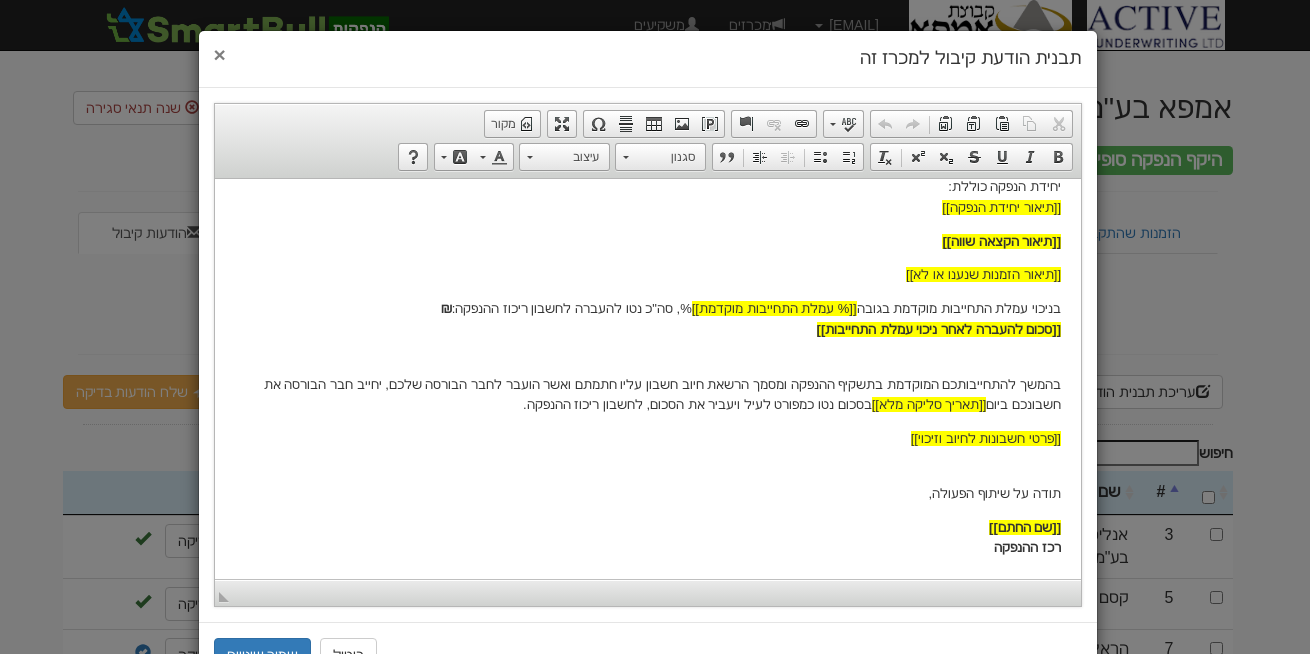 click on "×" at bounding box center (220, 54) 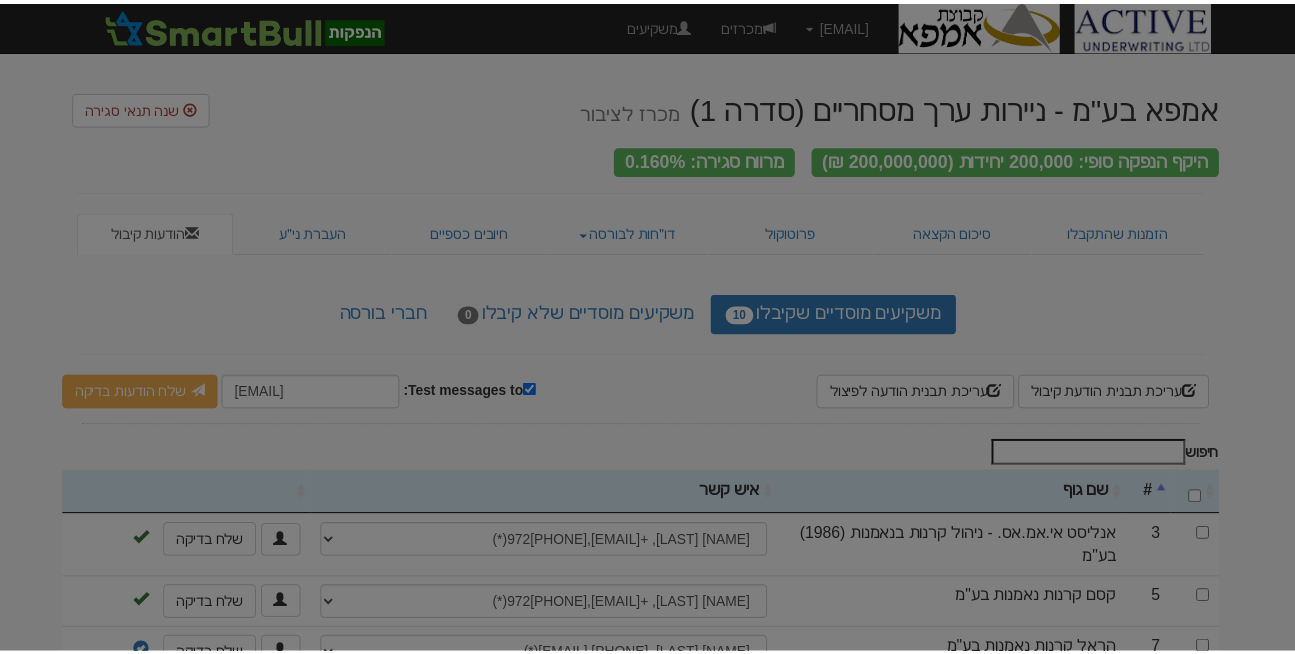 scroll, scrollTop: 0, scrollLeft: 0, axis: both 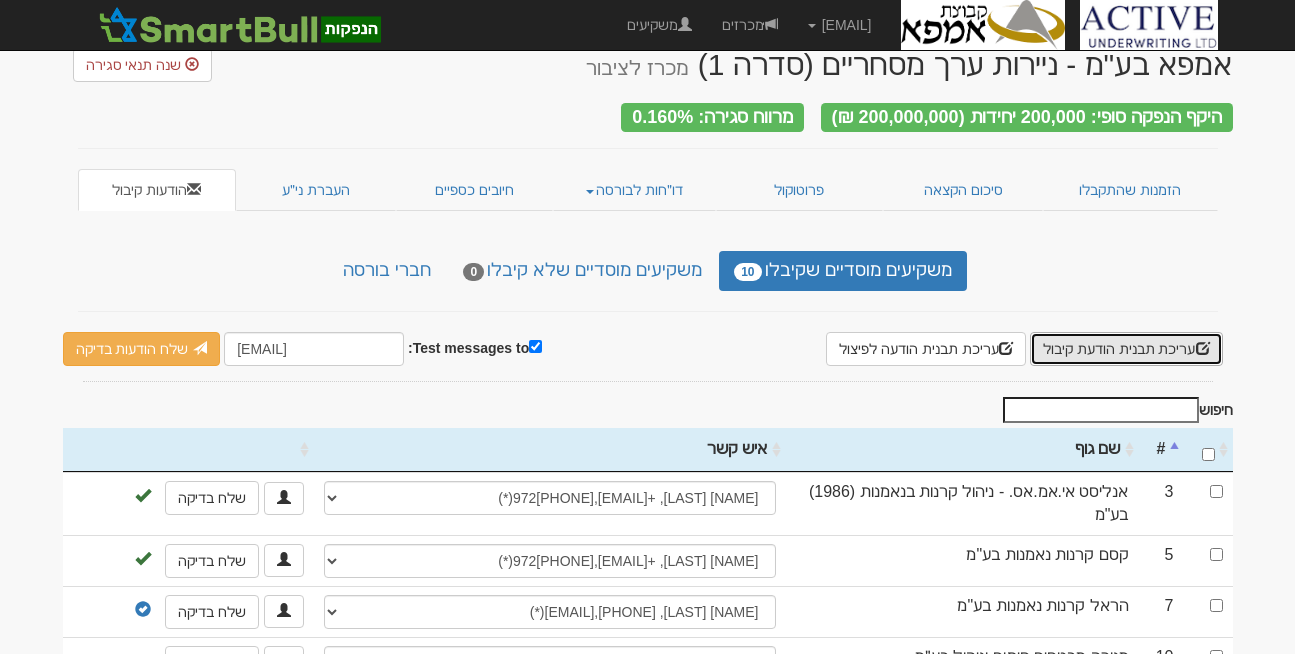 click on "עריכת תבנית הודעת קיבול" at bounding box center [1126, 349] 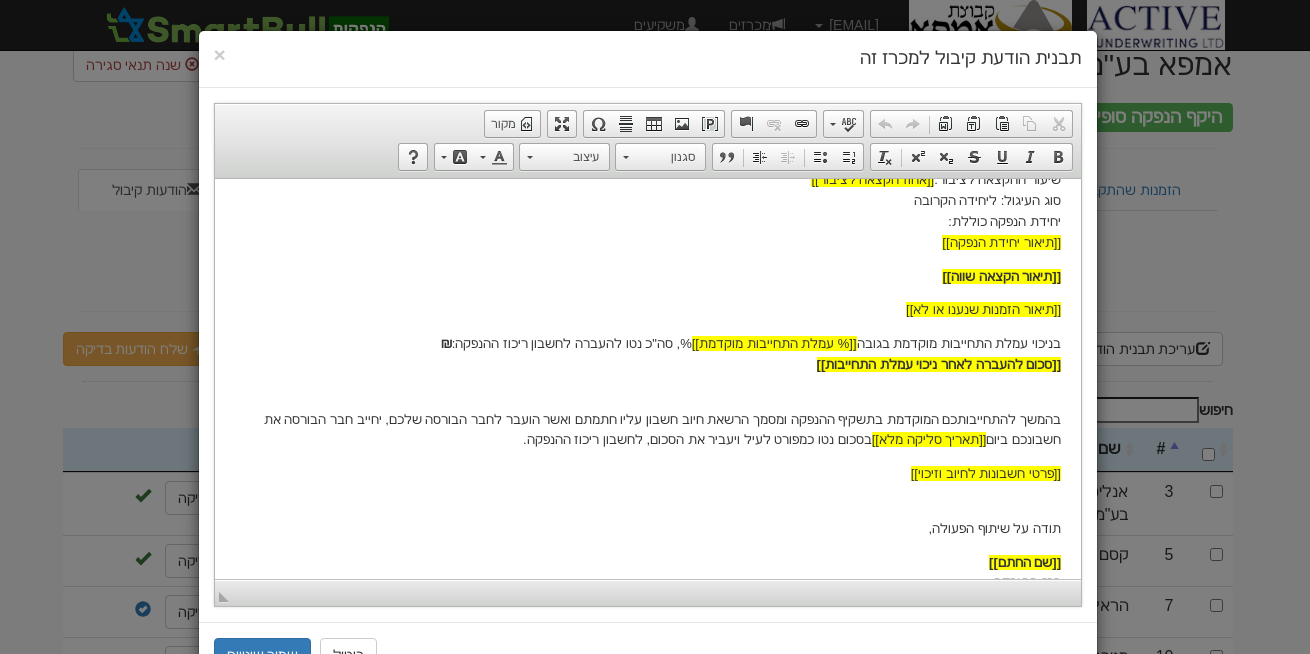 scroll, scrollTop: 360, scrollLeft: 0, axis: vertical 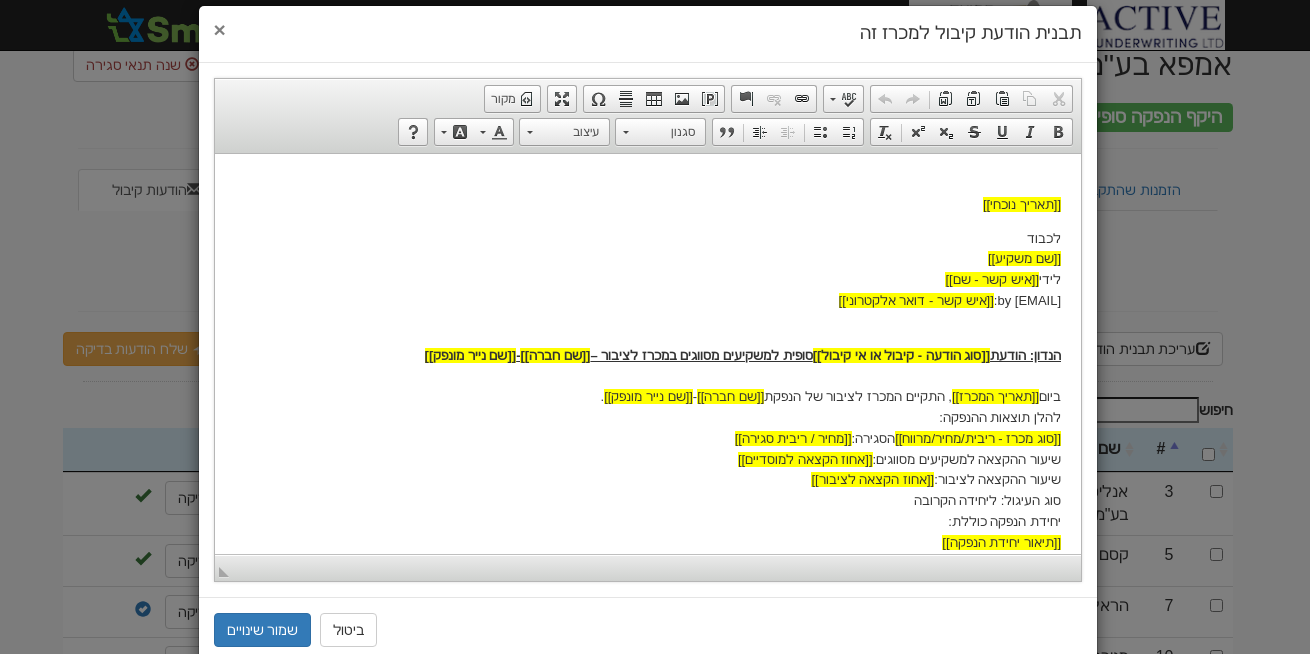 click on "×" at bounding box center [220, 29] 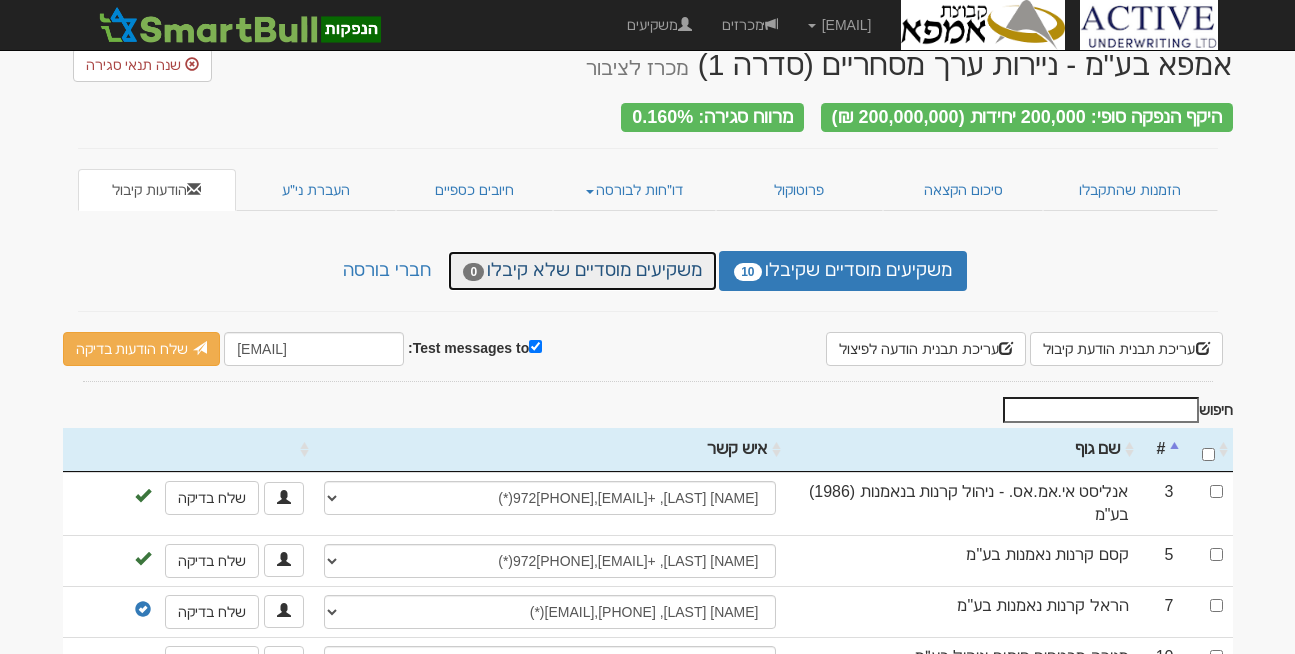 click on "משקיעים מוסדיים שלא קיבלו
0" at bounding box center (582, 271) 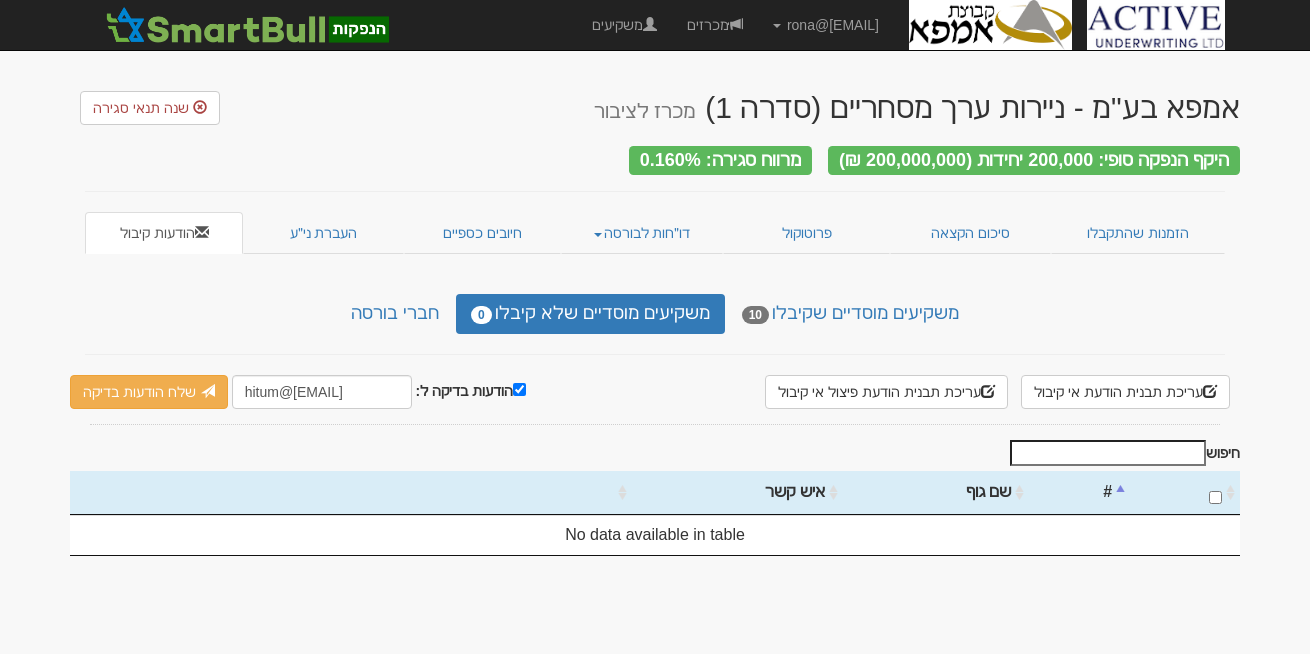 scroll, scrollTop: 0, scrollLeft: 0, axis: both 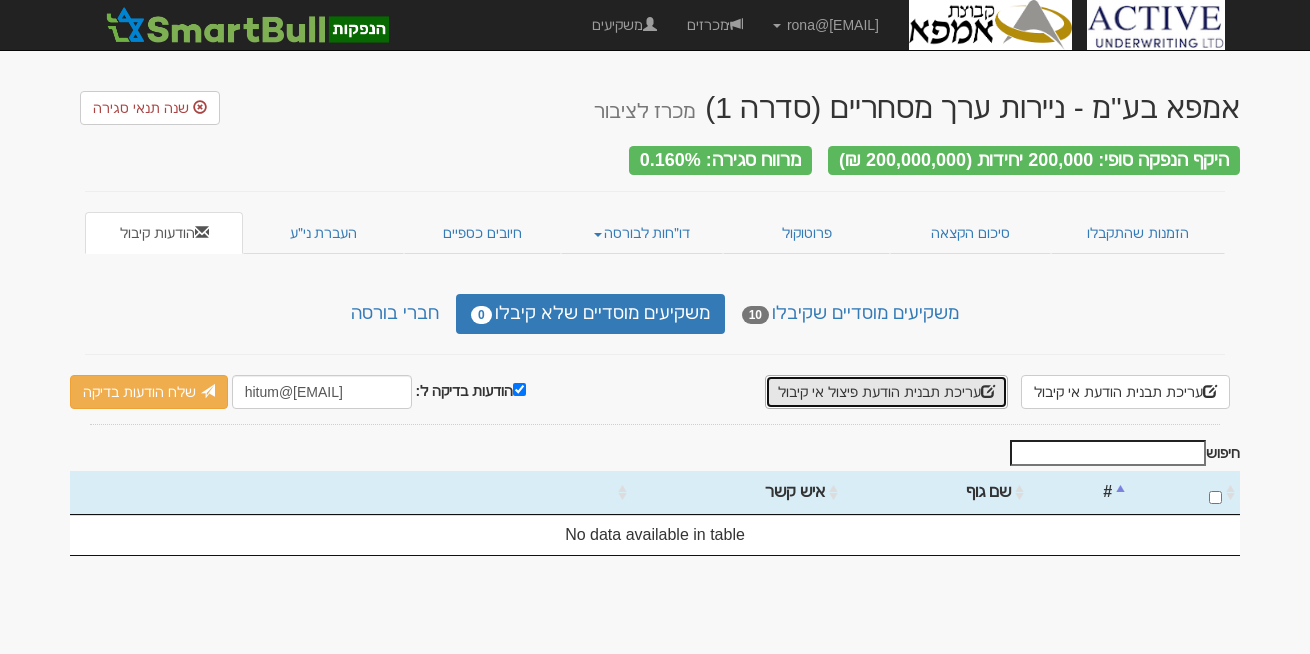 click on "עריכת תבנית הודעת פיצול אי קיבול" at bounding box center (886, 392) 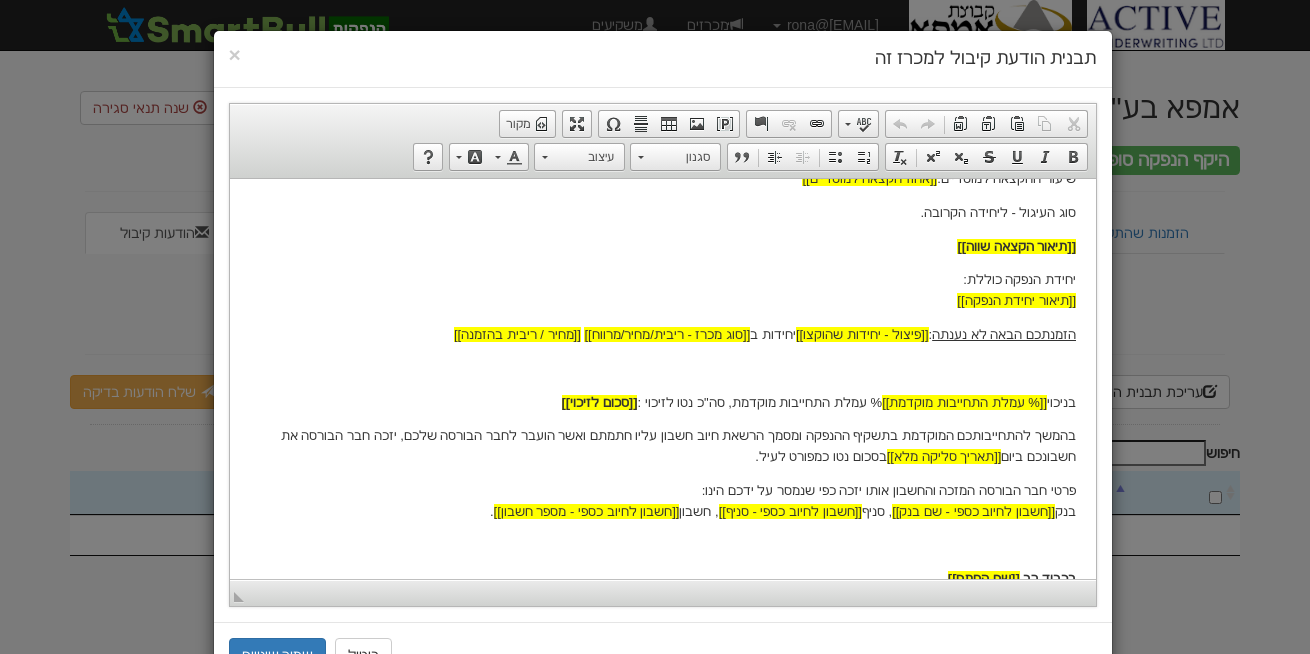 scroll, scrollTop: 590, scrollLeft: 0, axis: vertical 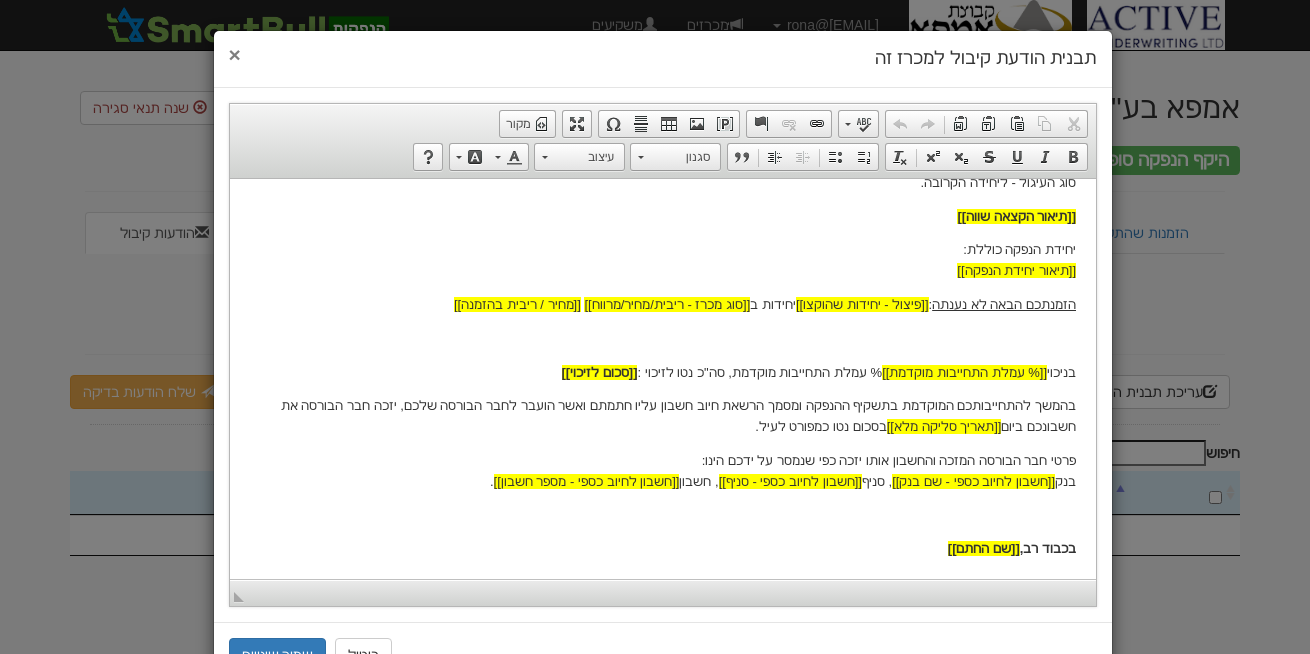 click on "×" at bounding box center [235, 54] 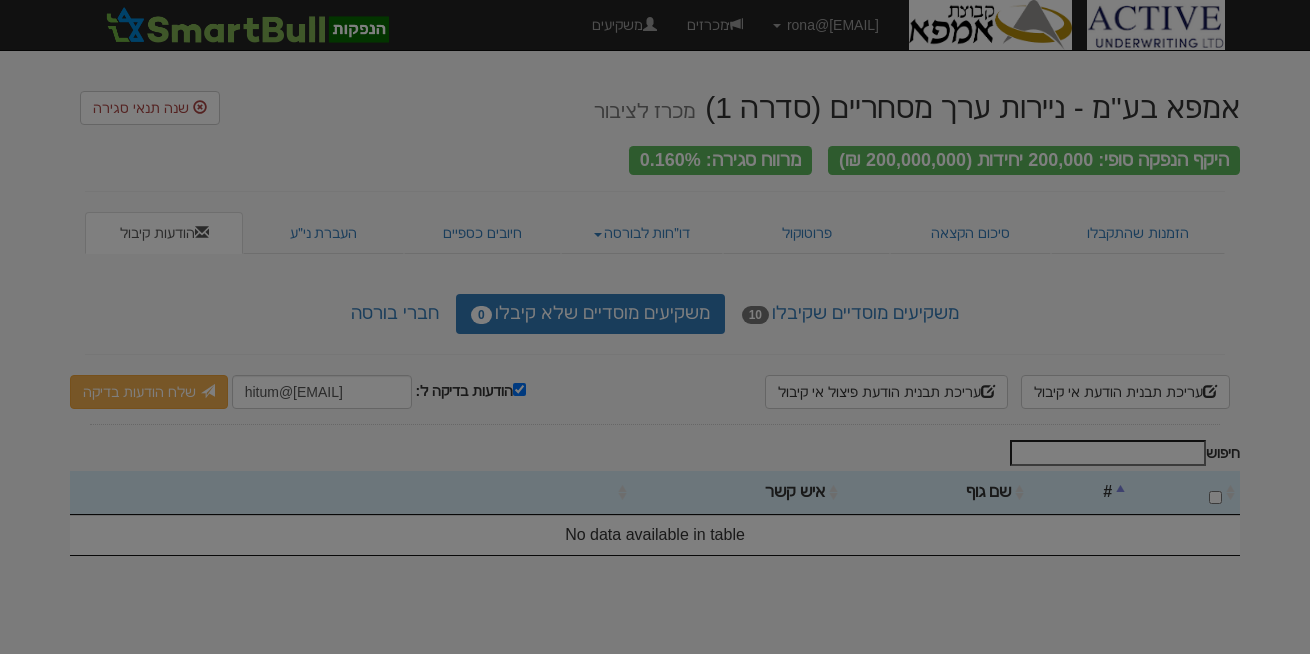 scroll, scrollTop: 0, scrollLeft: 0, axis: both 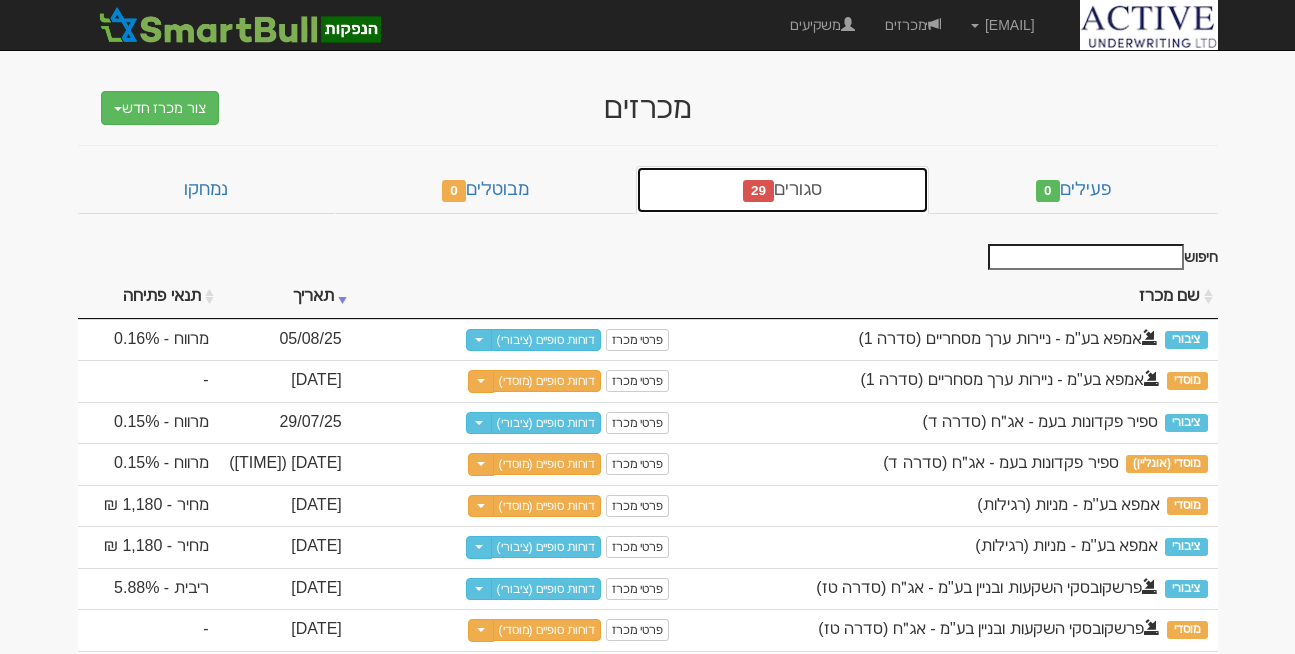 click on "סגורים
29" at bounding box center (782, 190) 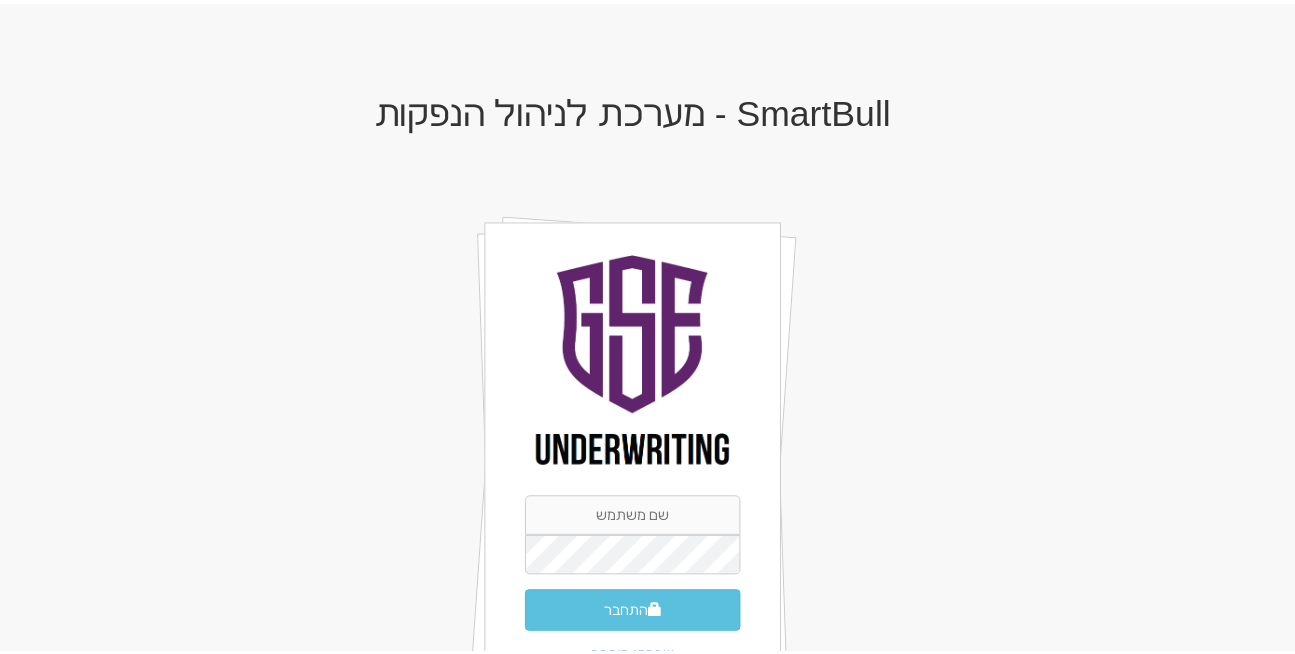 scroll, scrollTop: 0, scrollLeft: 0, axis: both 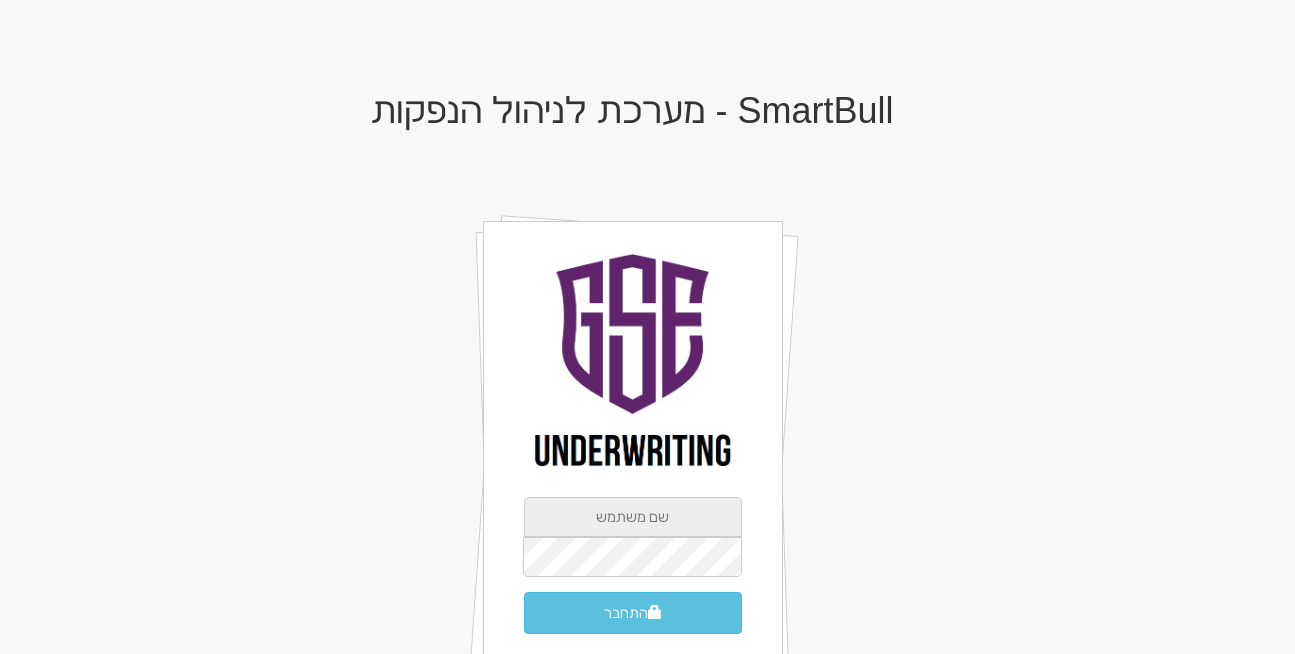 type on "[EMAIL]" 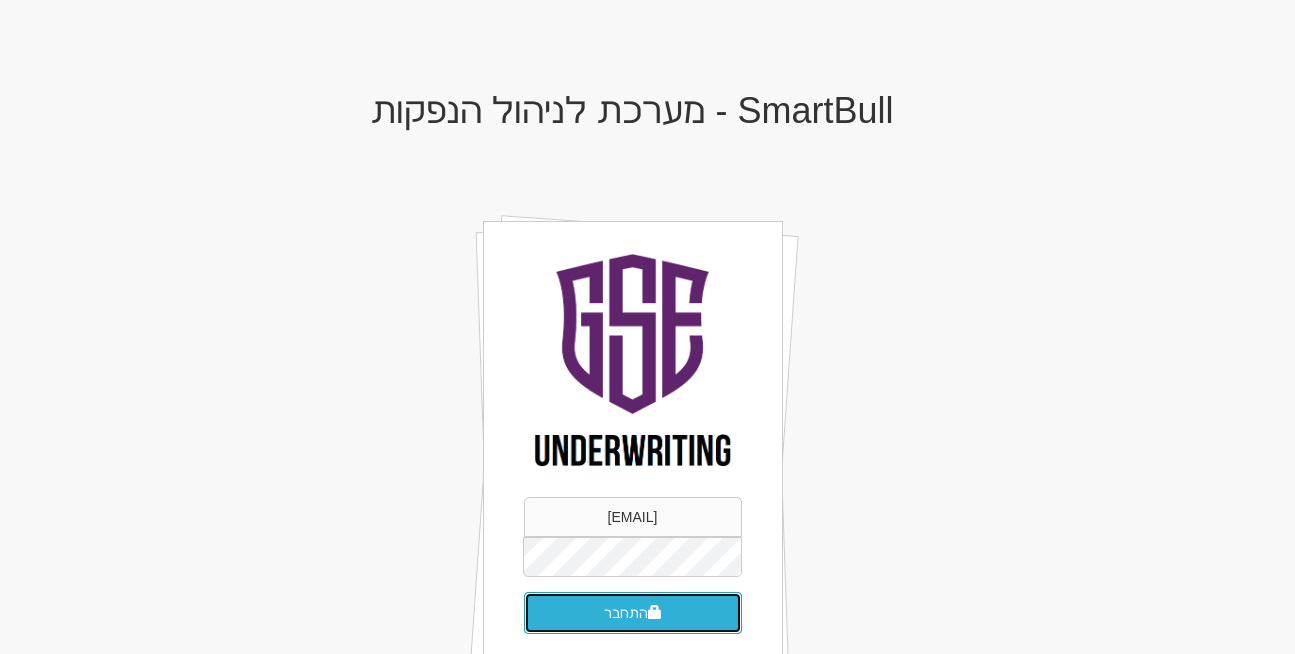click on "התחבר" at bounding box center (633, 613) 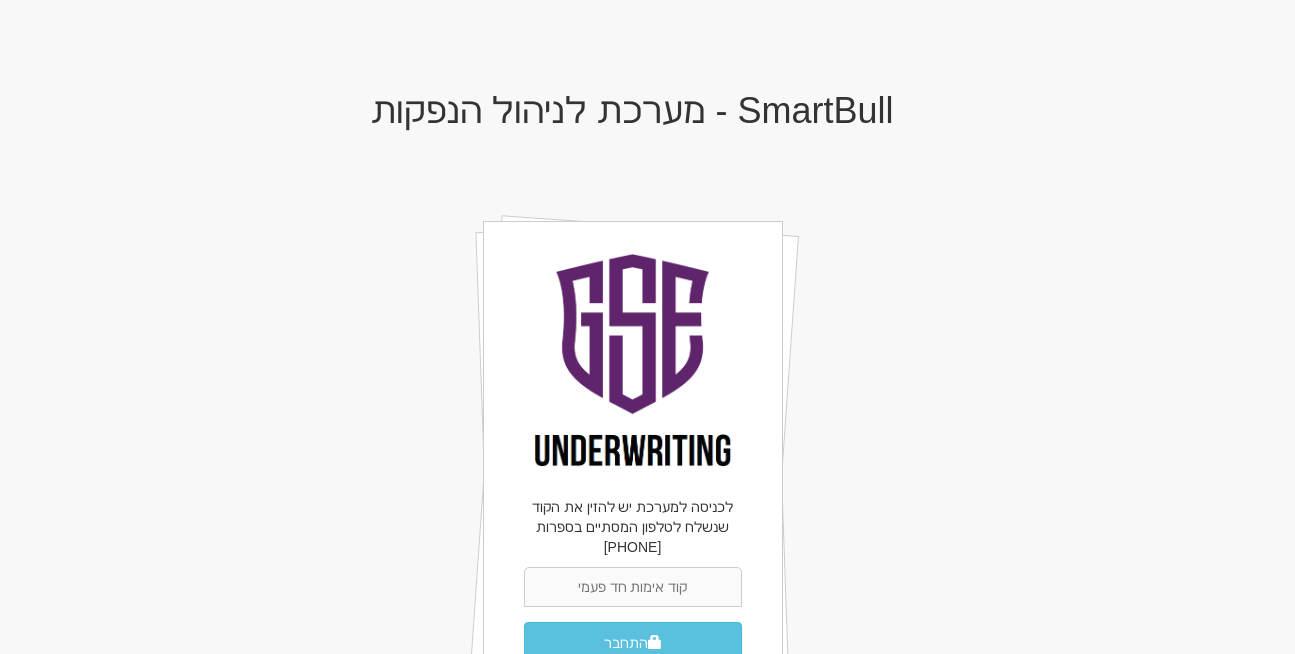 scroll, scrollTop: 0, scrollLeft: 0, axis: both 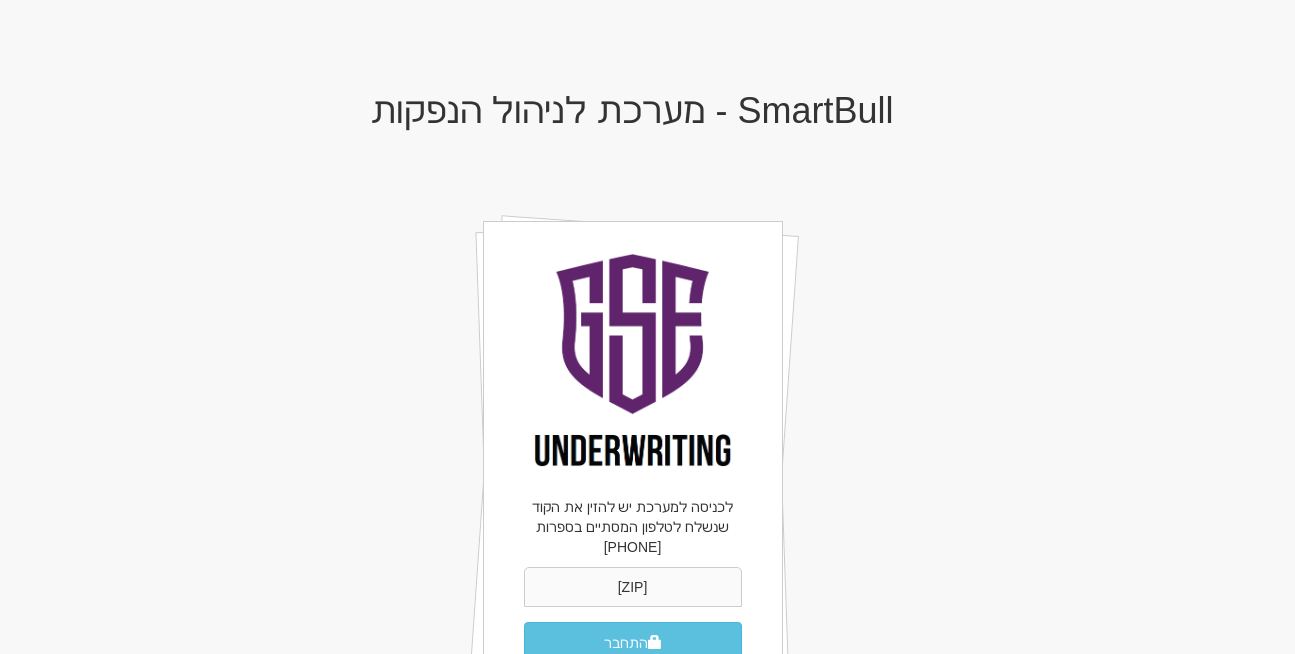 type on "[ZIP]" 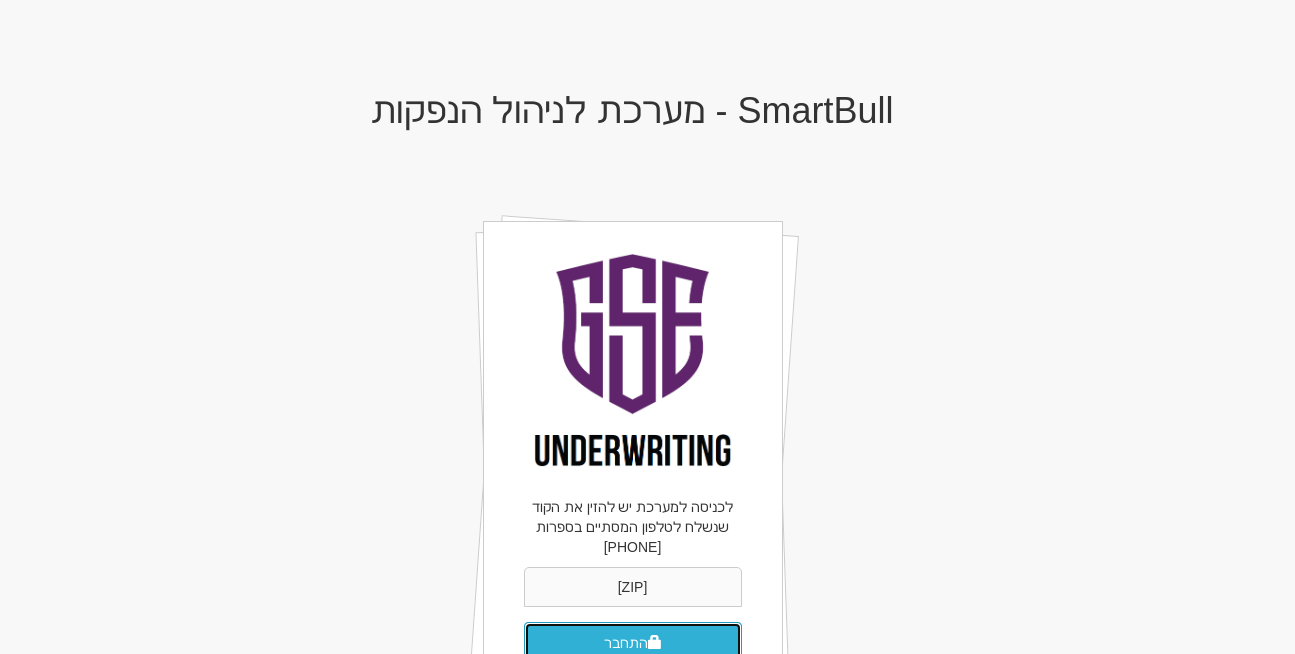 click on "התחבר" at bounding box center [633, 643] 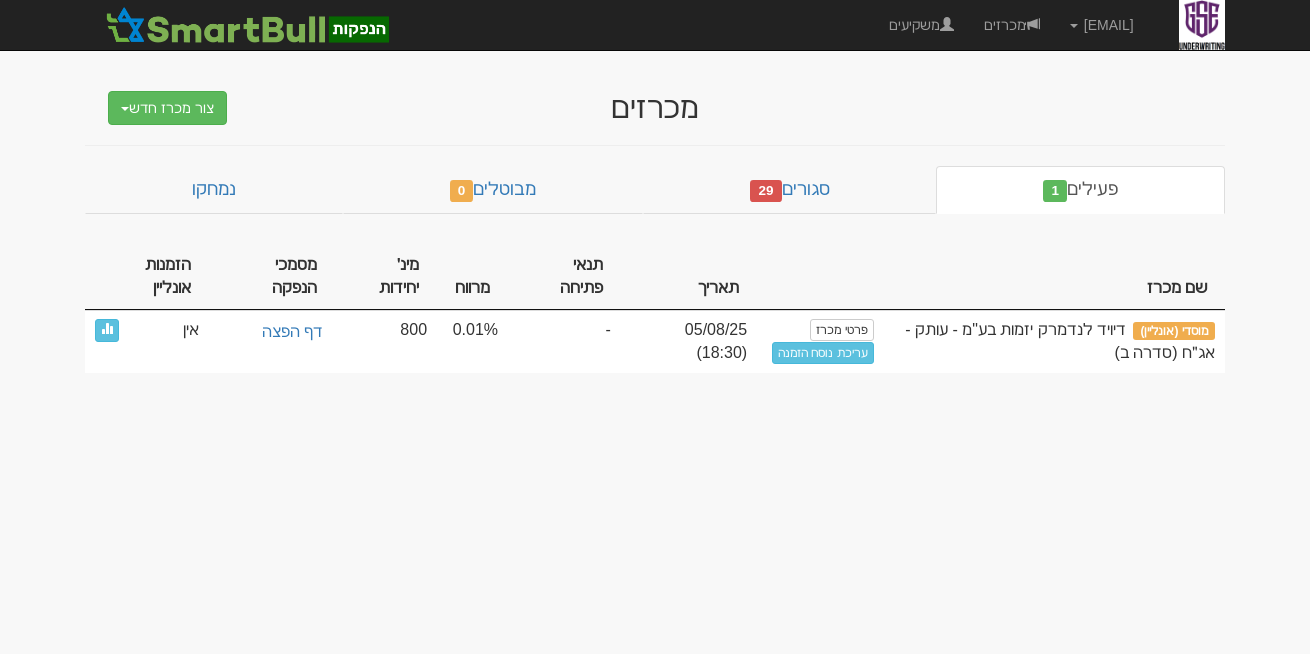 scroll, scrollTop: 0, scrollLeft: 0, axis: both 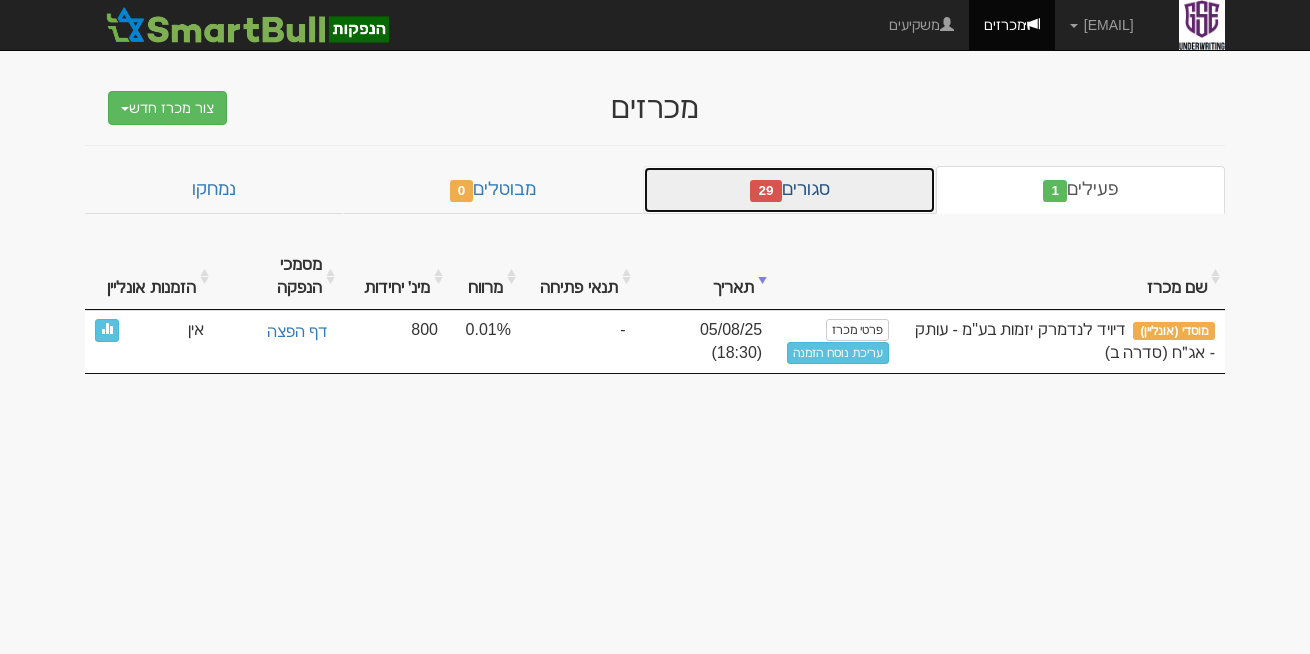 click on "סגורים
29" at bounding box center (789, 190) 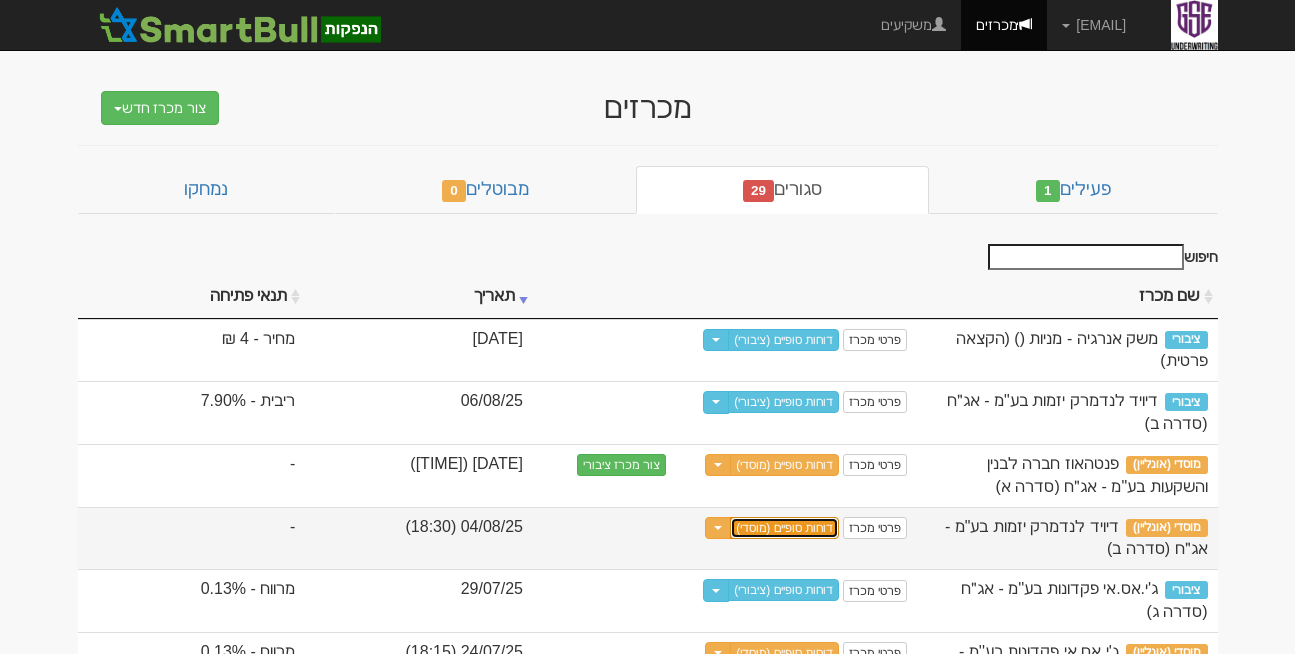 click on "דוחות סופיים
(מוסדי)" at bounding box center (784, 528) 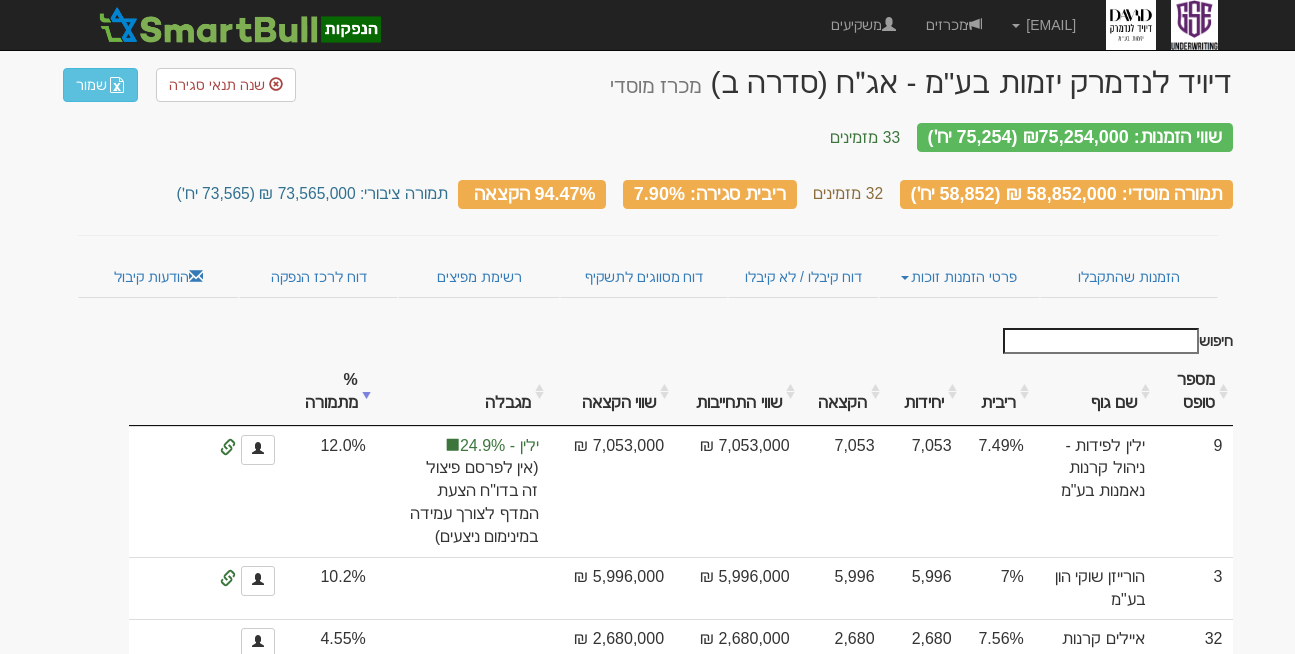 scroll, scrollTop: 60, scrollLeft: 0, axis: vertical 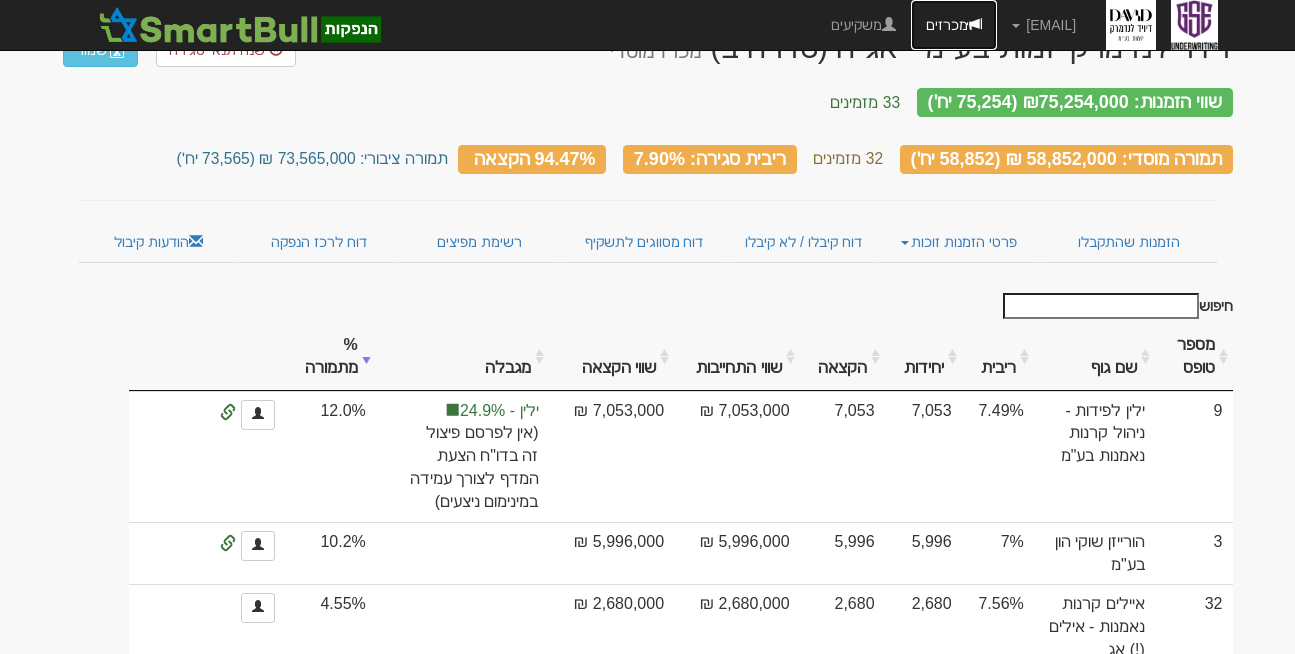 click on "מכרזים" at bounding box center [954, 25] 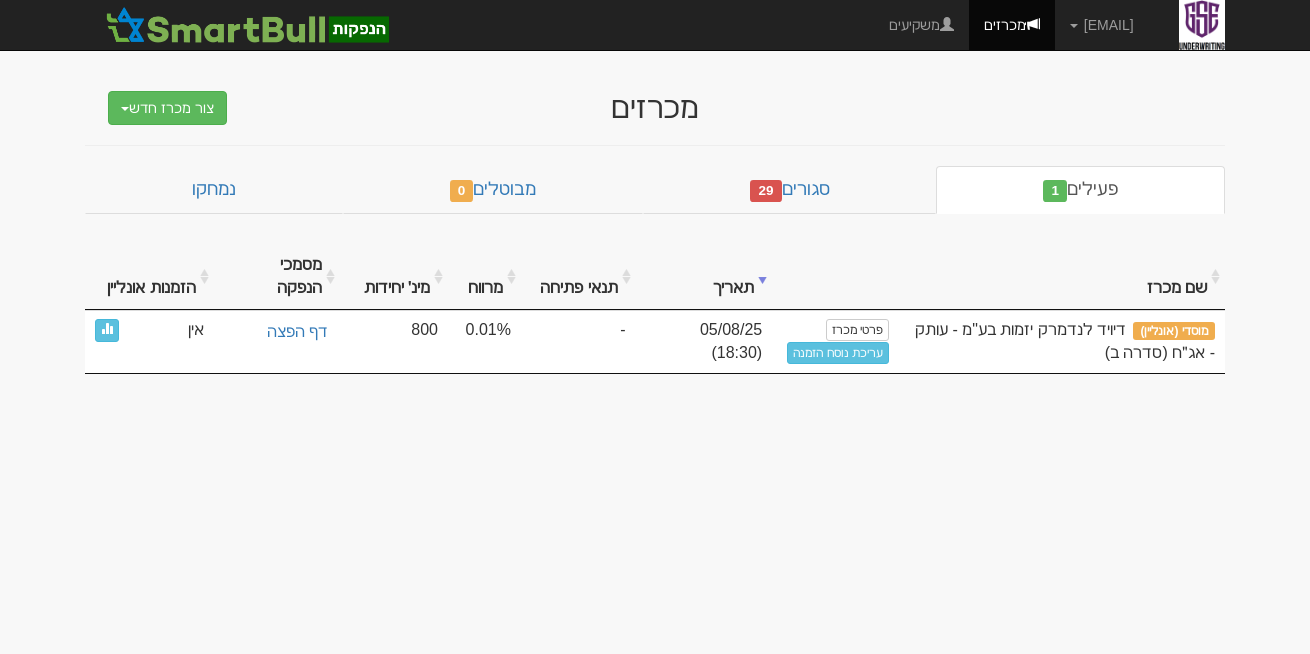 scroll, scrollTop: 0, scrollLeft: 0, axis: both 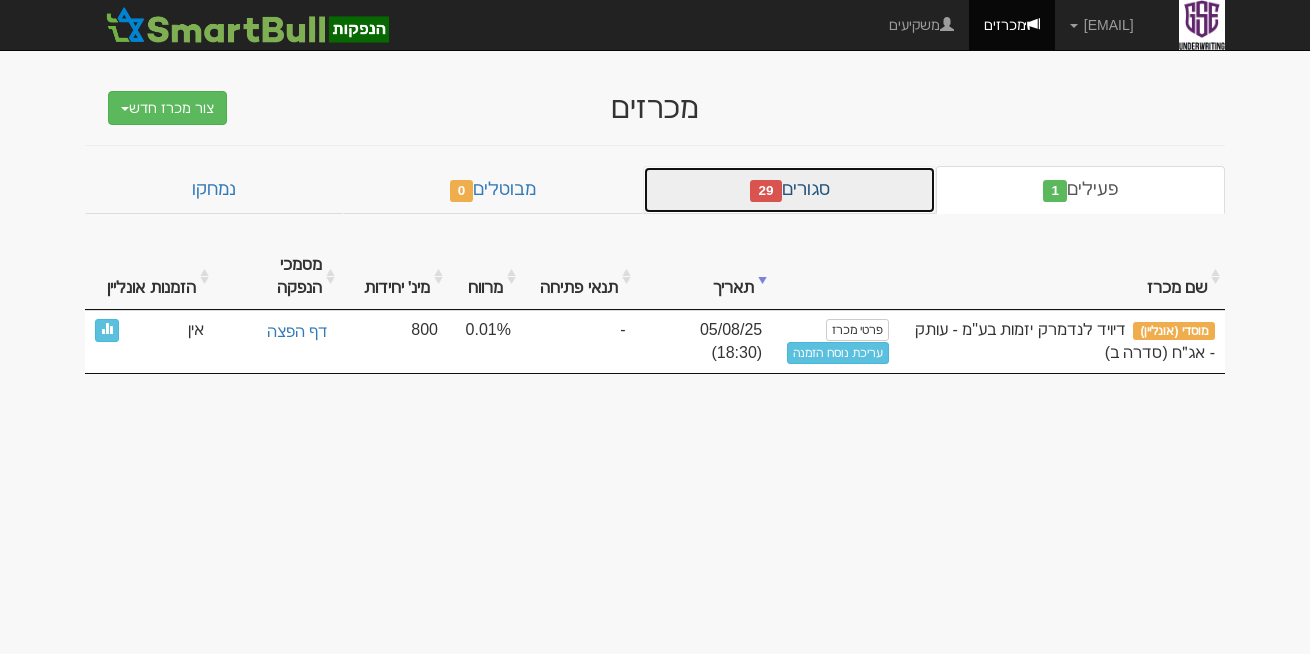 click on "סגורים
29" at bounding box center [789, 190] 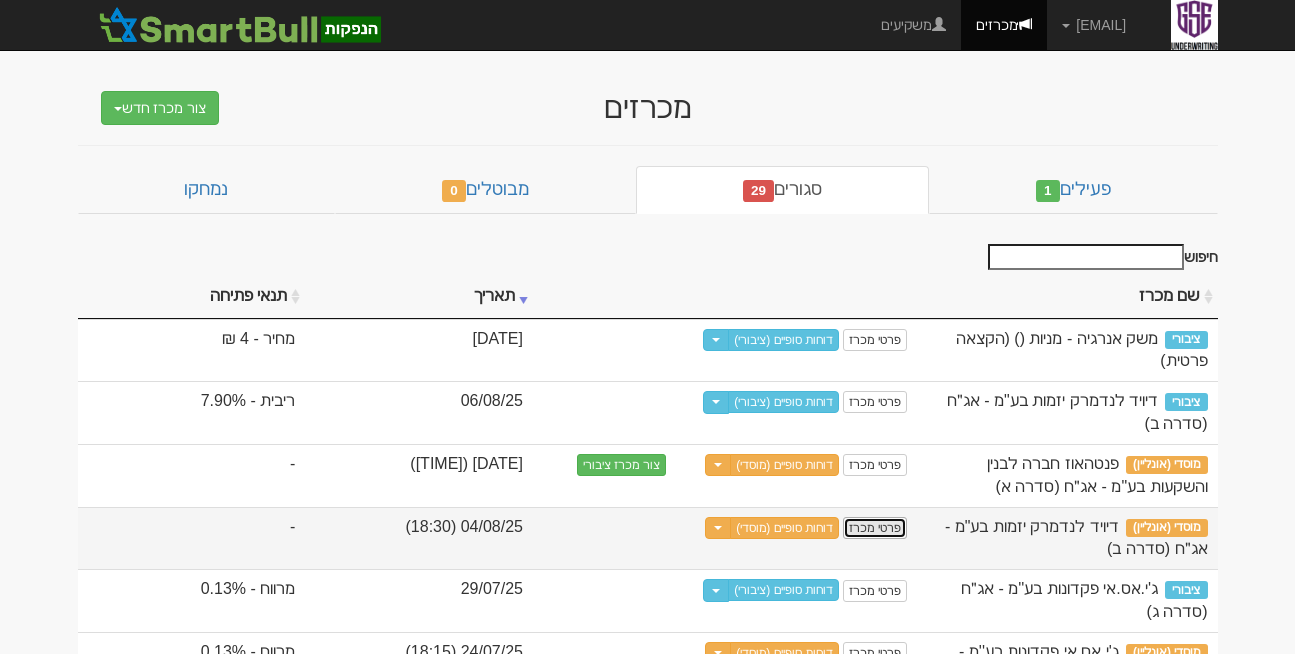 click on "פרטי מכרז" at bounding box center [874, 528] 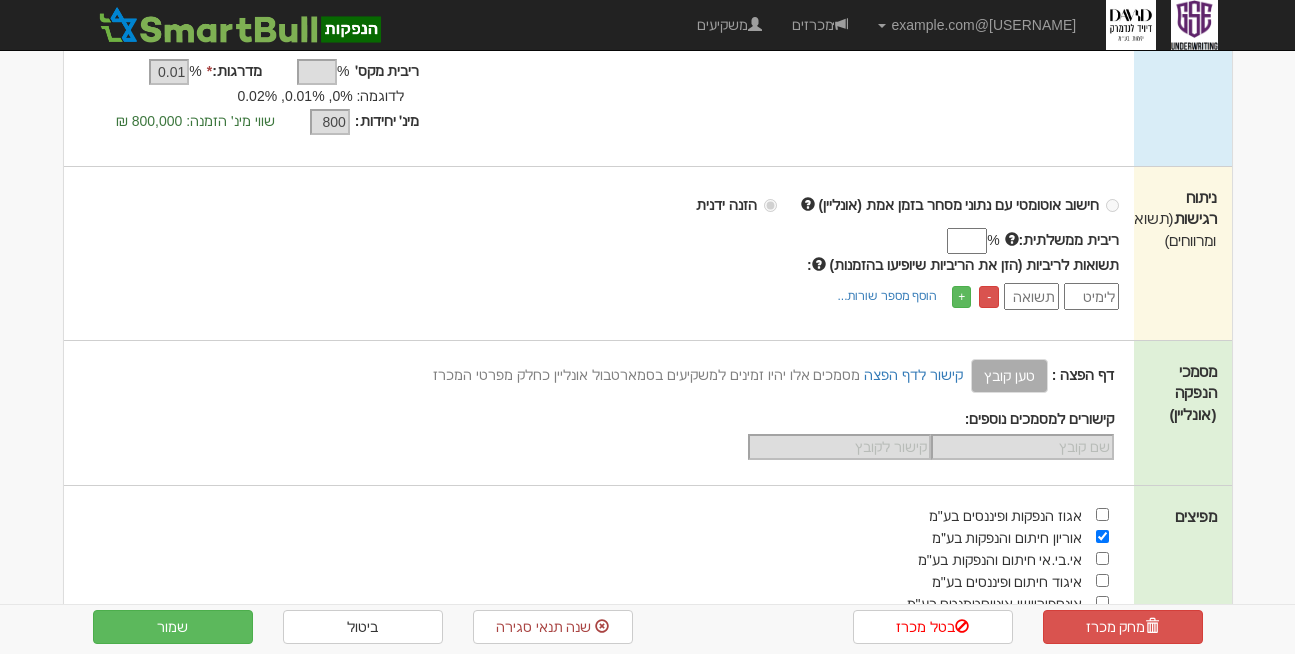 scroll, scrollTop: 550, scrollLeft: 0, axis: vertical 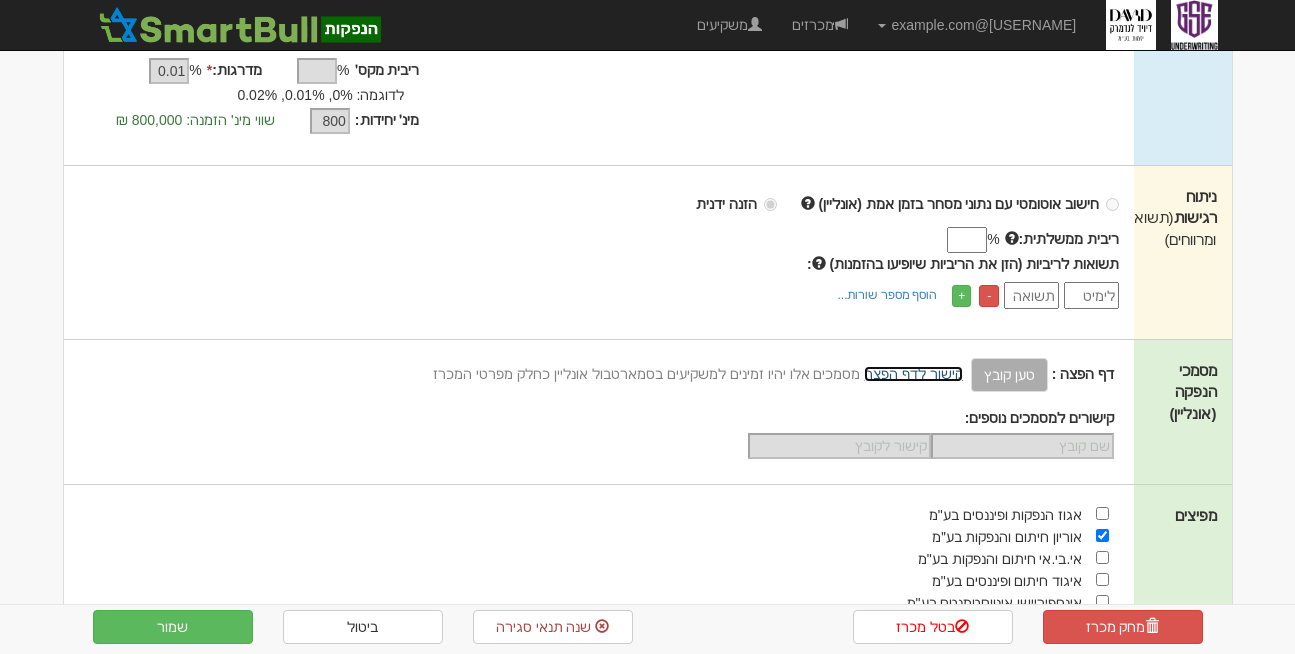 click on "קישור לדף הפצה" at bounding box center (913, 374) 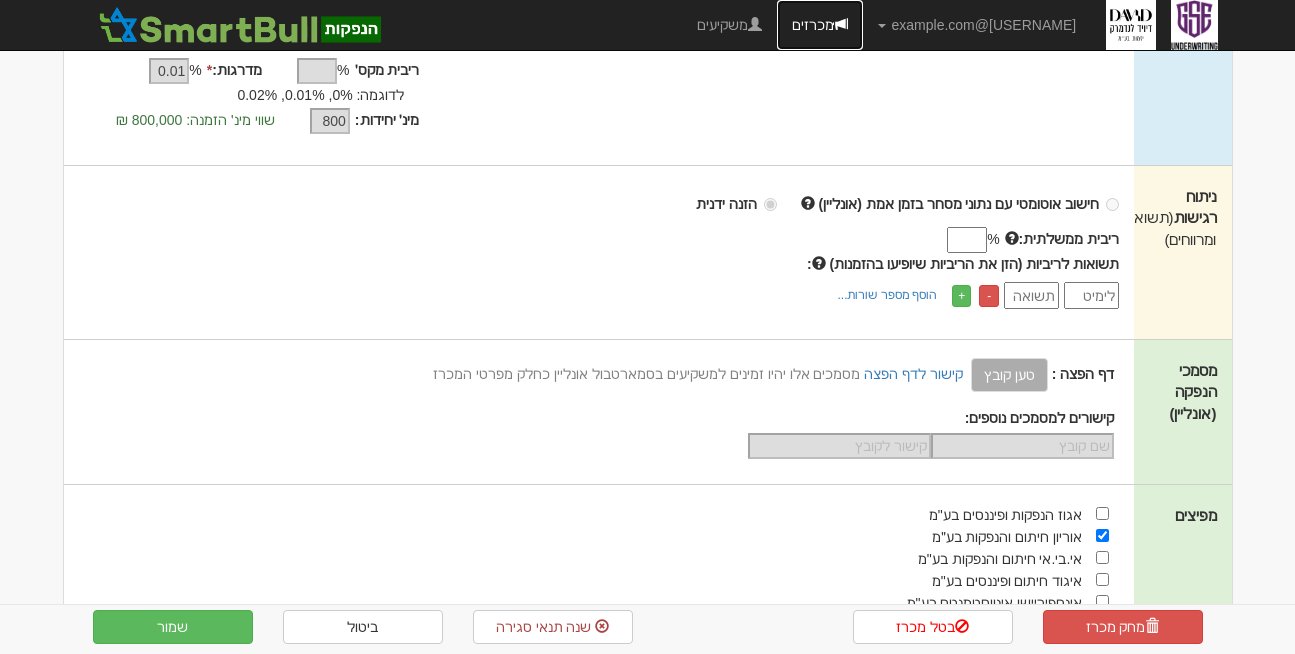 click on "מכרזים" at bounding box center [820, 25] 